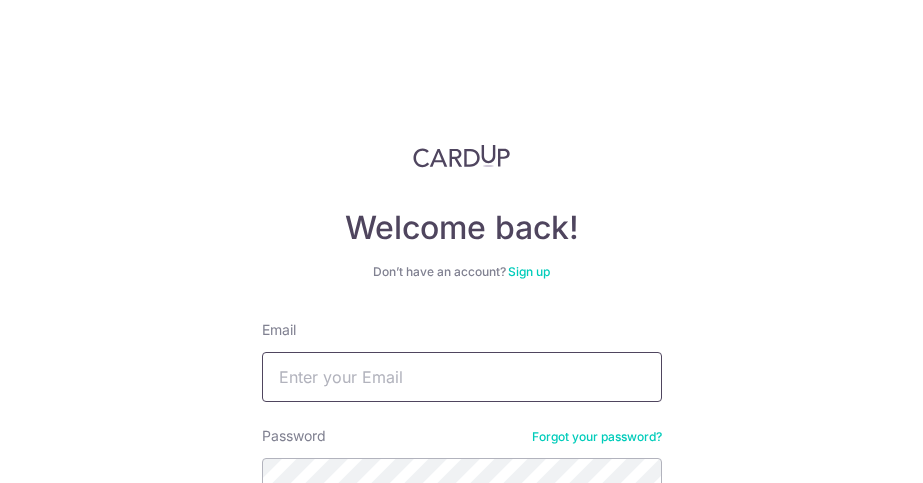 scroll, scrollTop: 0, scrollLeft: 0, axis: both 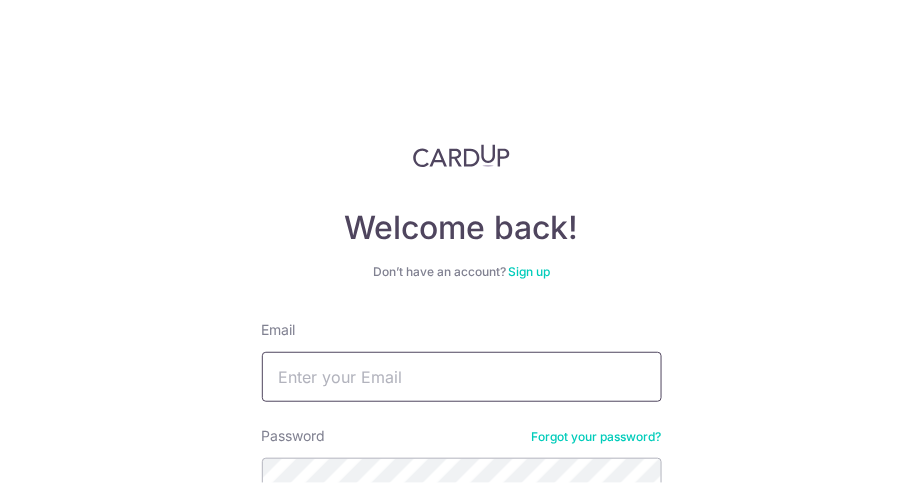 click on "Email" at bounding box center (462, 377) 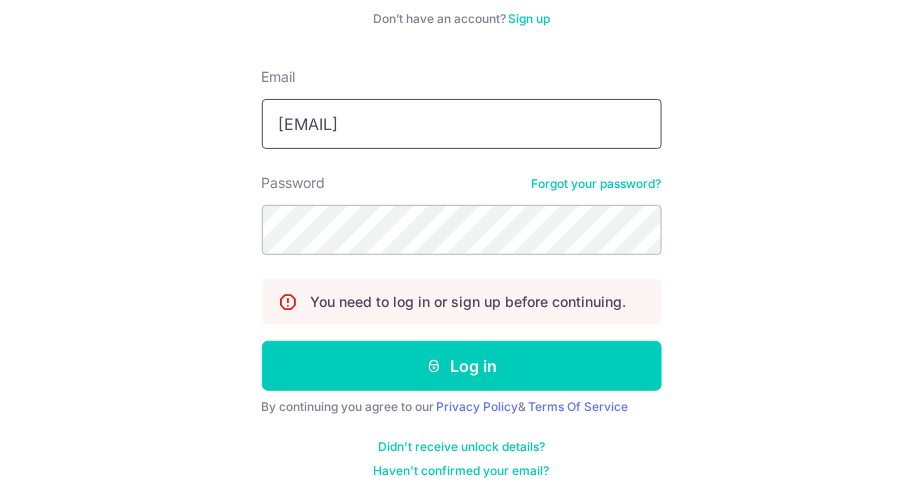 scroll, scrollTop: 255, scrollLeft: 0, axis: vertical 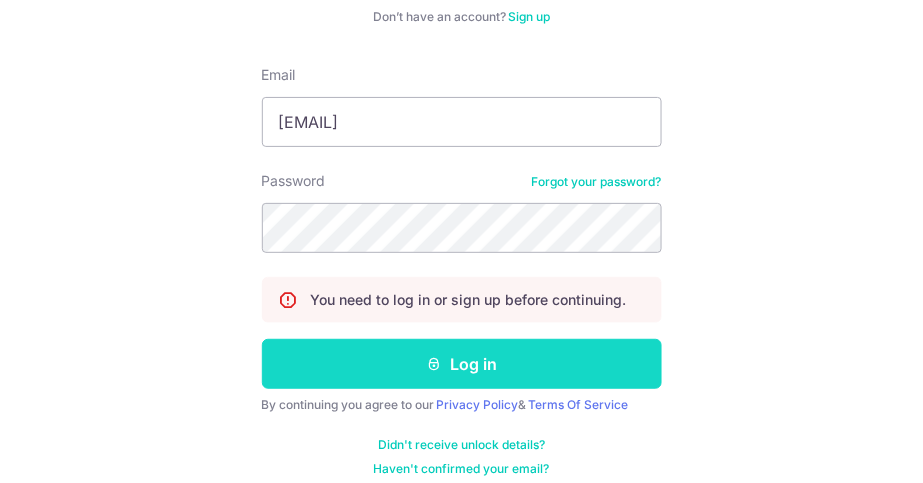click on "Log in" at bounding box center [462, 364] 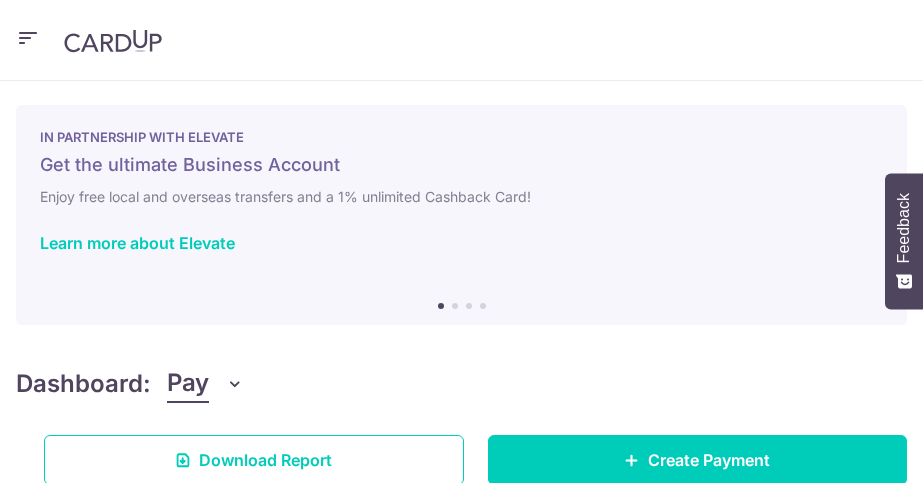 scroll, scrollTop: 0, scrollLeft: 0, axis: both 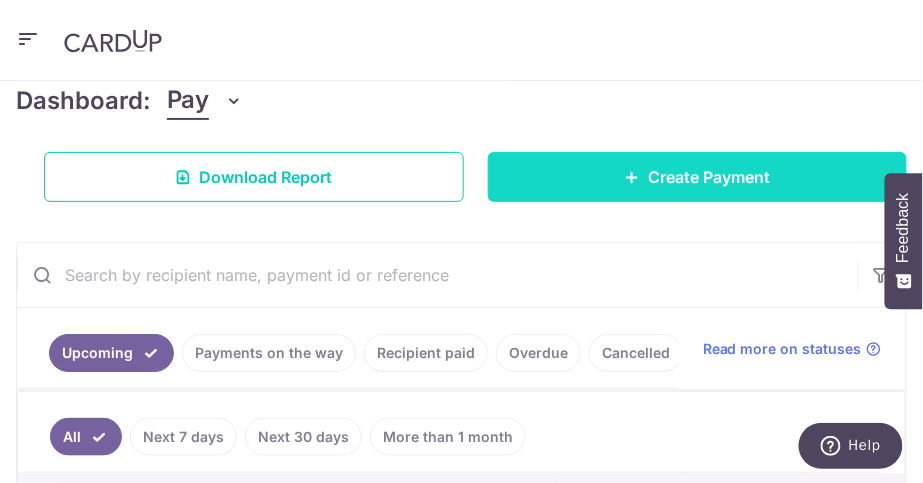 click on "Create Payment" at bounding box center (709, 177) 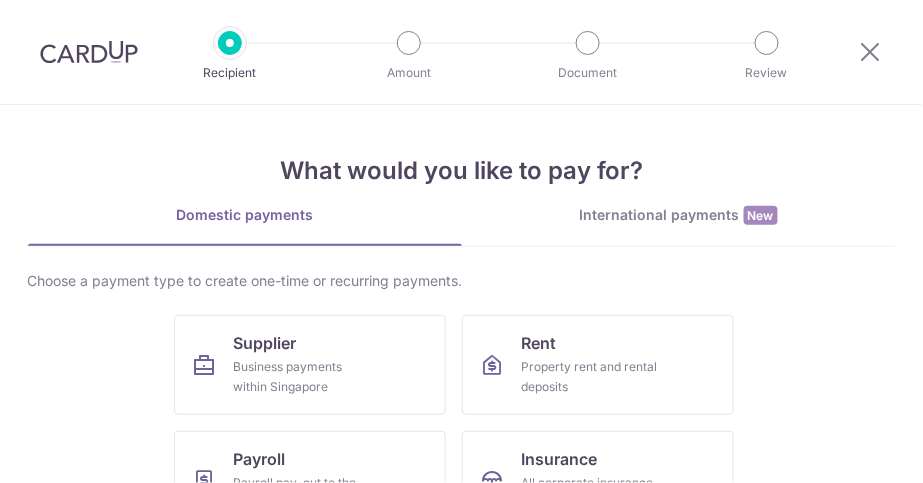 scroll, scrollTop: 0, scrollLeft: 0, axis: both 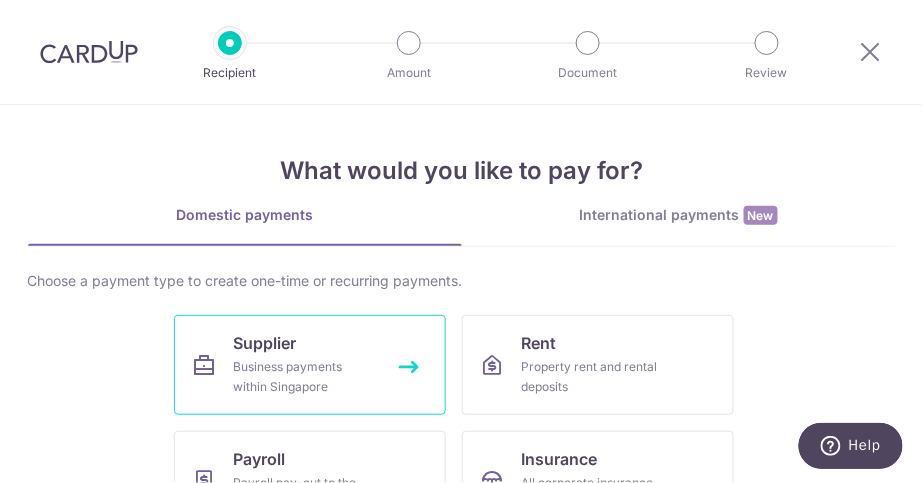click on "Business payments within Singapore" at bounding box center [306, 377] 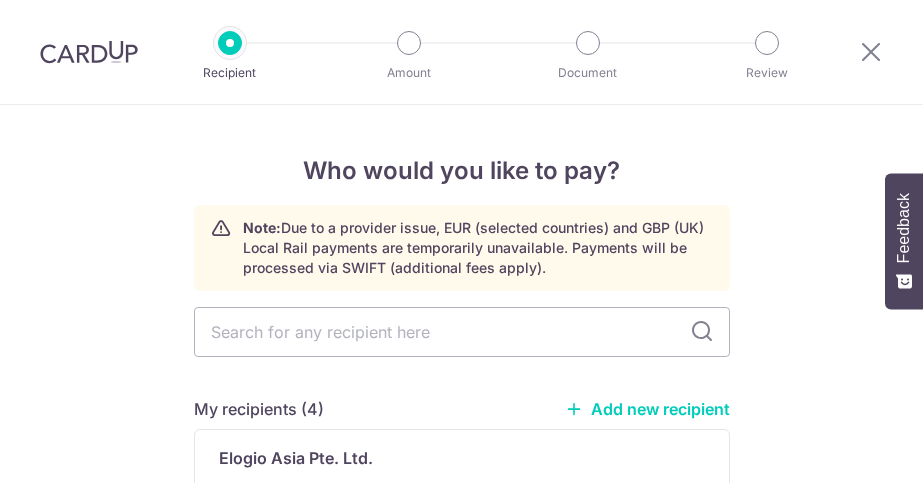 scroll, scrollTop: 0, scrollLeft: 0, axis: both 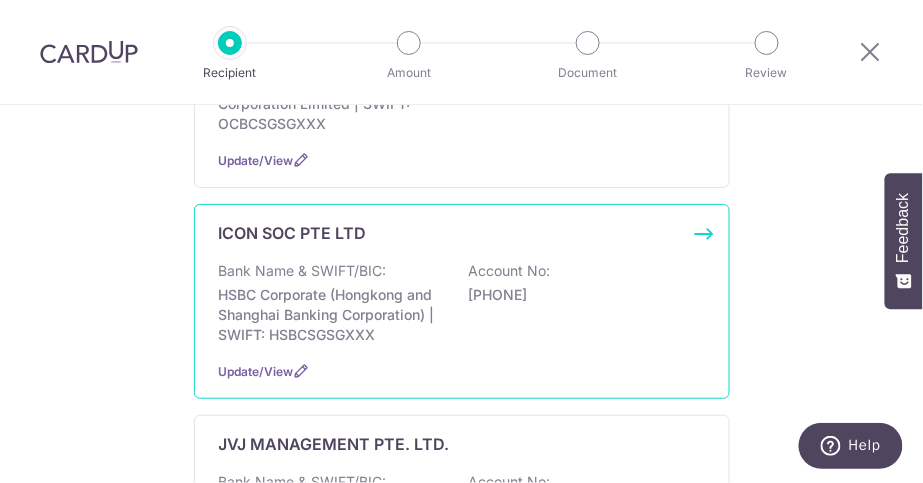 click on "HSBC Corporate (Hongkong and Shanghai Banking Corporation) | SWIFT: HSBCSGSGXXX" at bounding box center (331, 315) 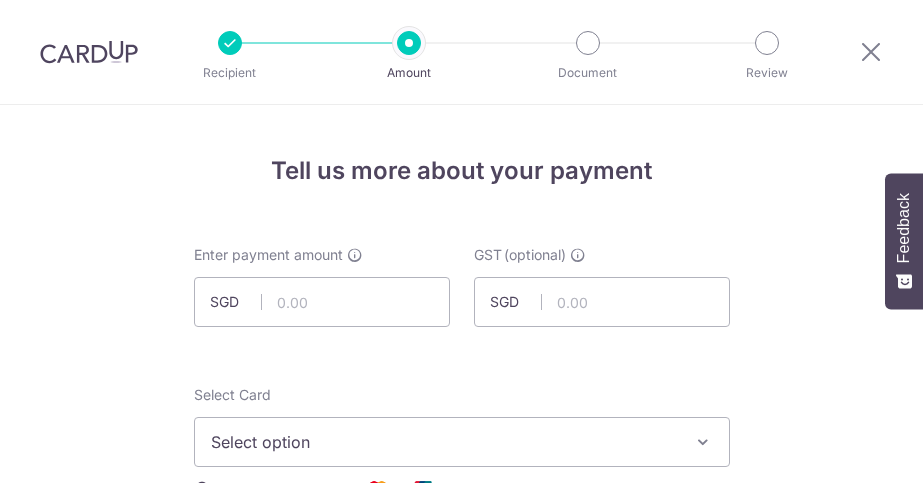 scroll, scrollTop: 0, scrollLeft: 0, axis: both 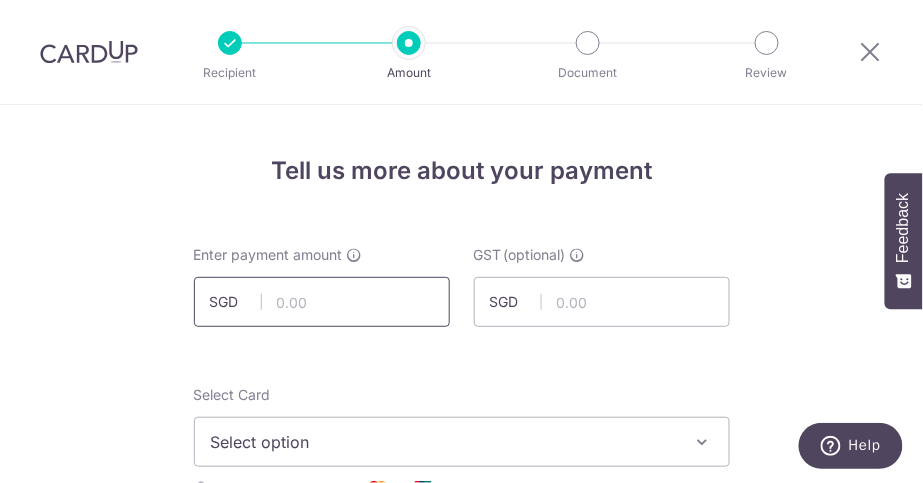 click at bounding box center [322, 302] 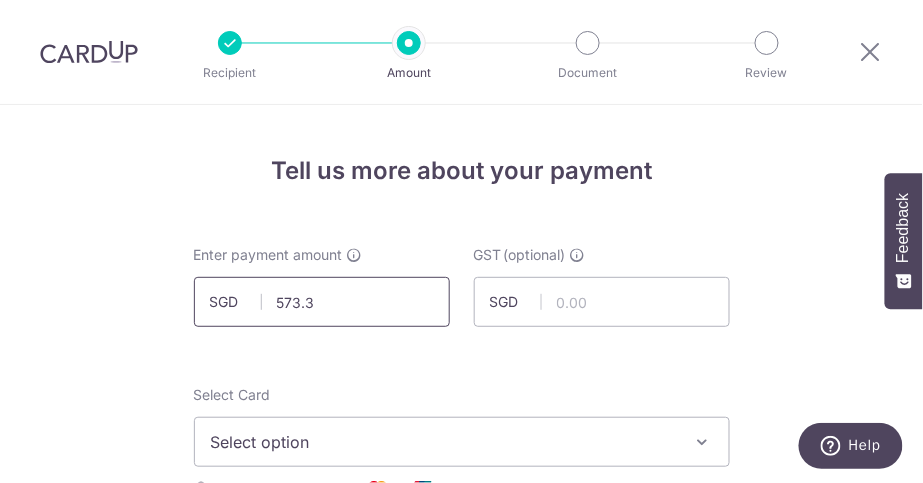 type on "573.30" 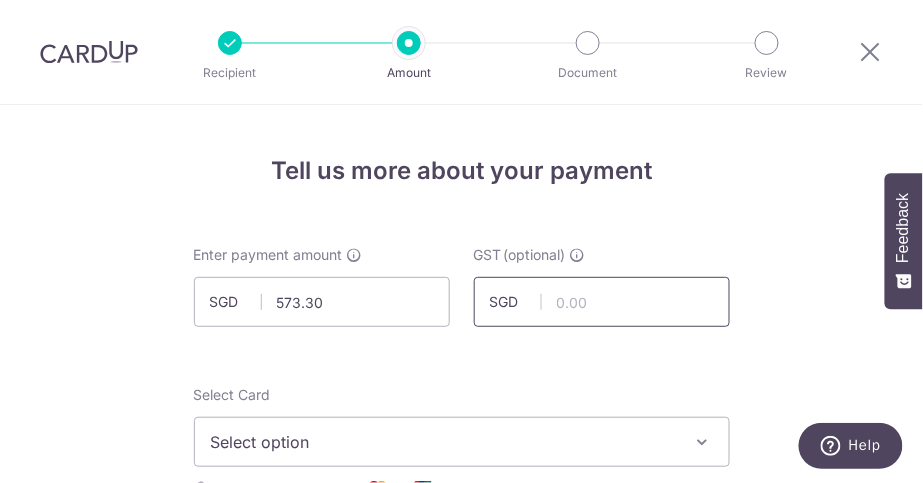 click at bounding box center [602, 302] 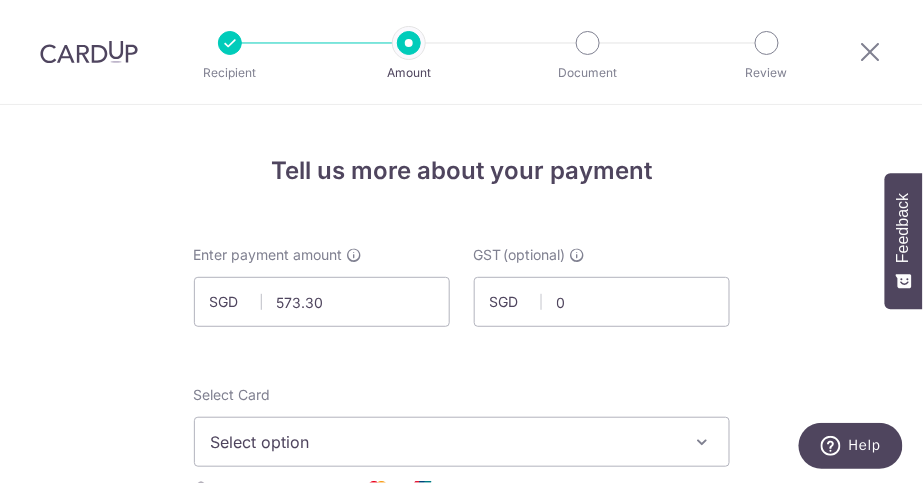 type on "0.00" 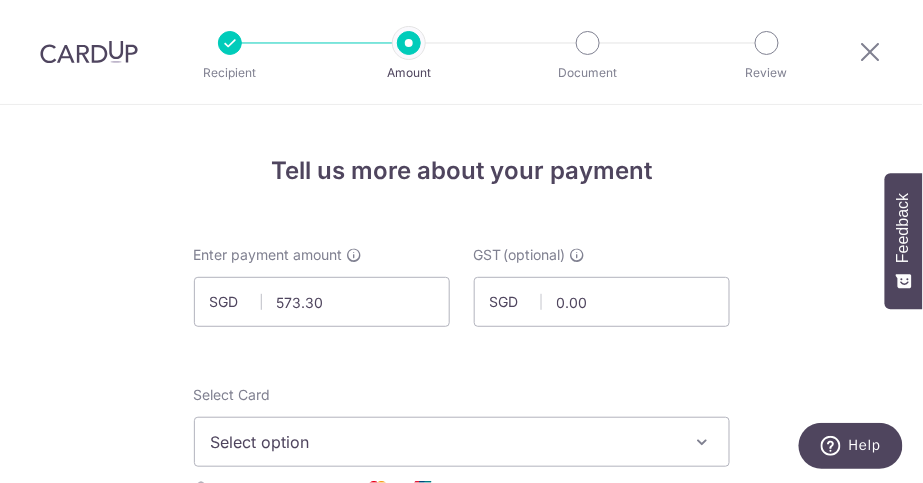 click on "Enter payment amount
SGD
573.30
573.30
GST
(optional)
SGD
0.00
0.00
Select Card
Select option
Add credit card
Your Cards
**** 5667
Secure 256-bit SSL
Text" at bounding box center [462, 1104] 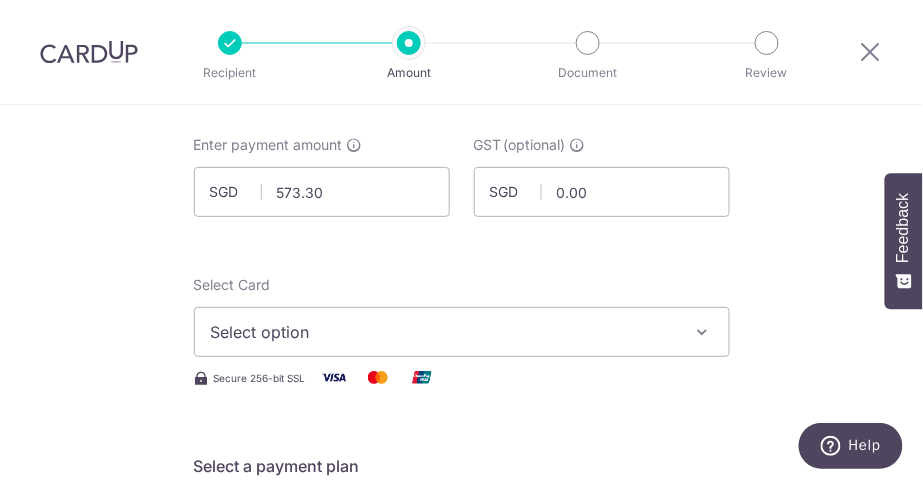 scroll, scrollTop: 175, scrollLeft: 0, axis: vertical 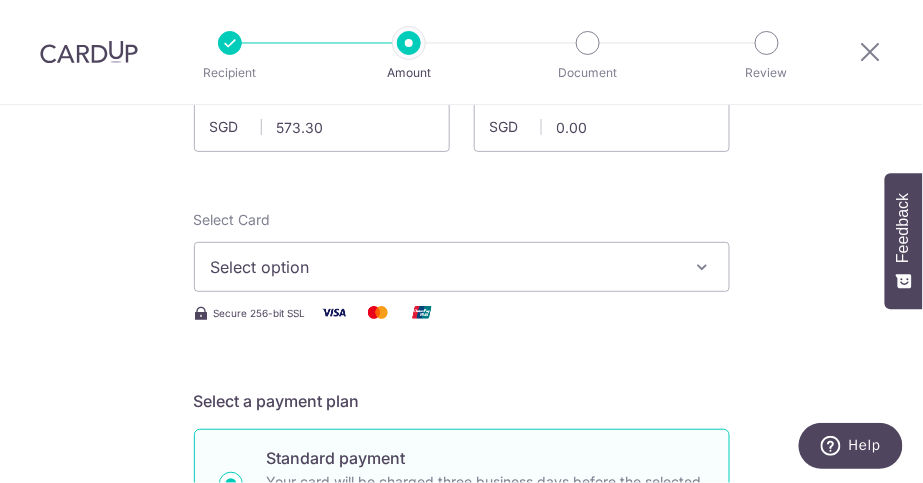click on "Select option" at bounding box center [462, 267] 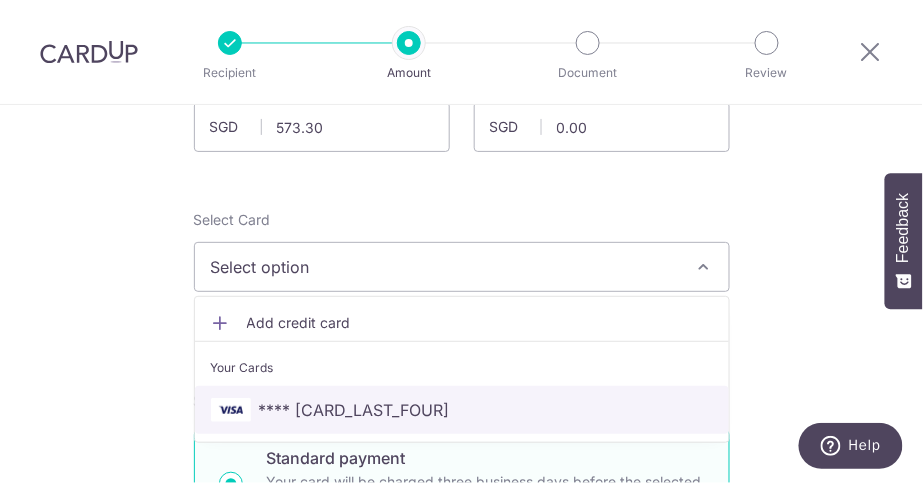 click on "**** 5667" at bounding box center [462, 410] 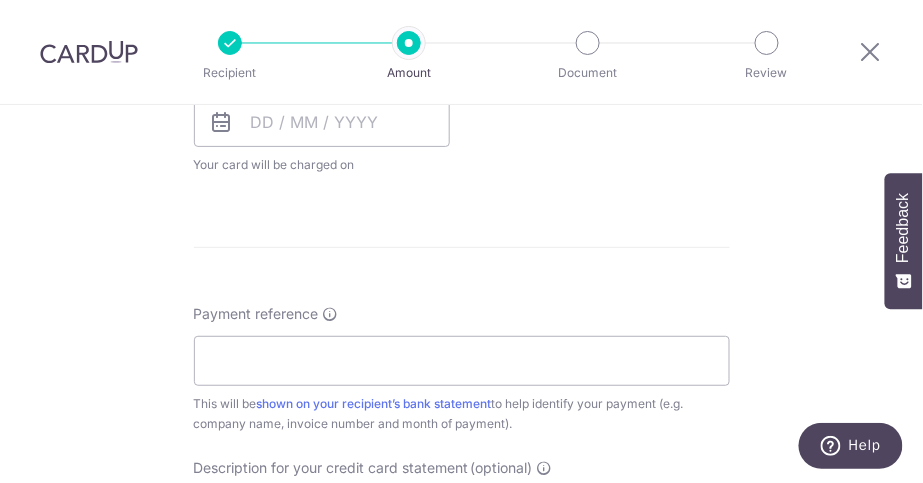 scroll, scrollTop: 972, scrollLeft: 0, axis: vertical 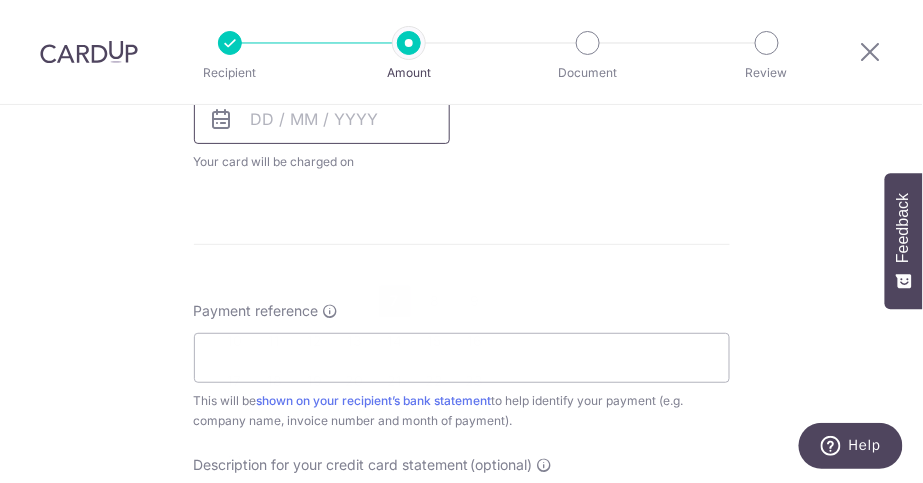 click at bounding box center [322, 119] 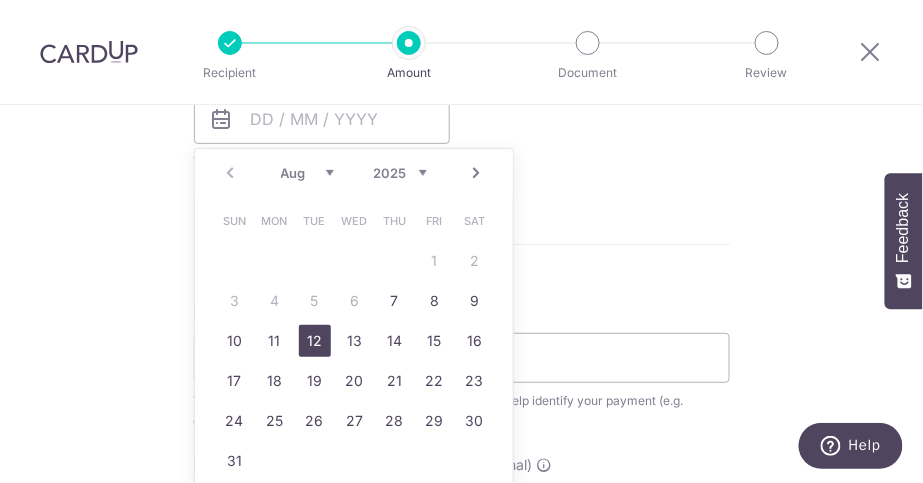 click on "12" at bounding box center [315, 341] 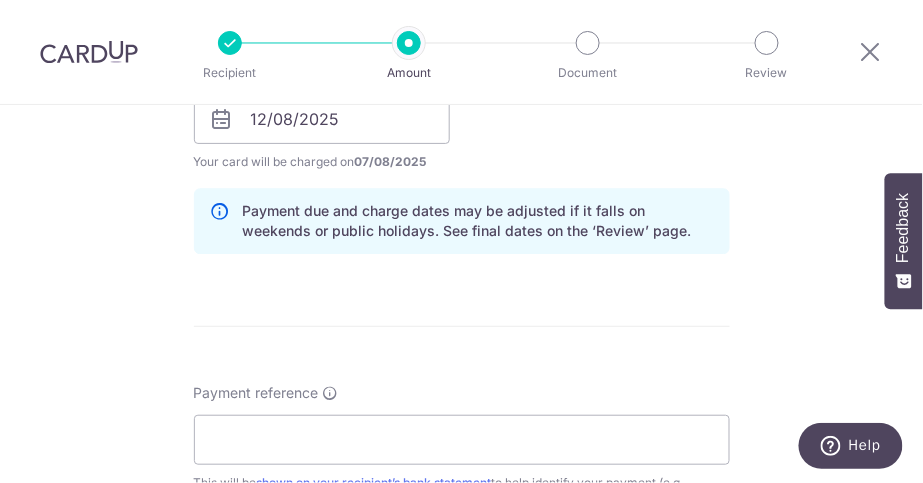 click at bounding box center (222, 119) 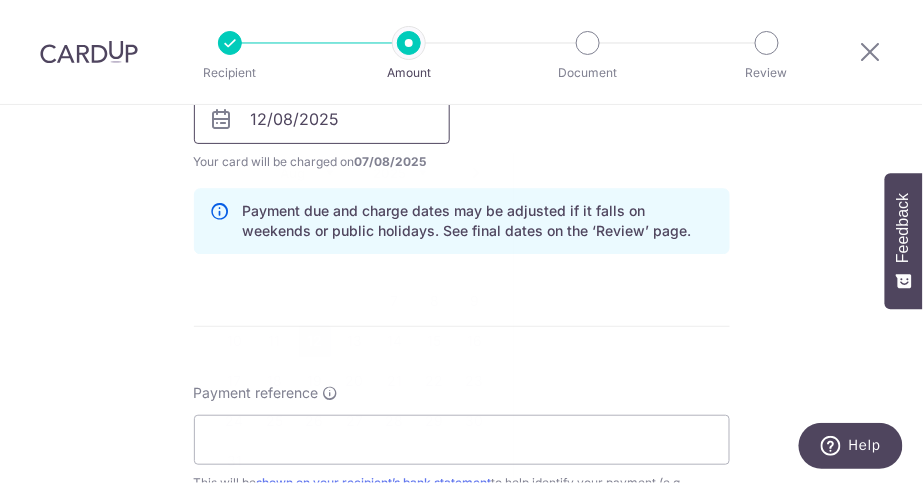 click on "12/08/2025" at bounding box center (322, 119) 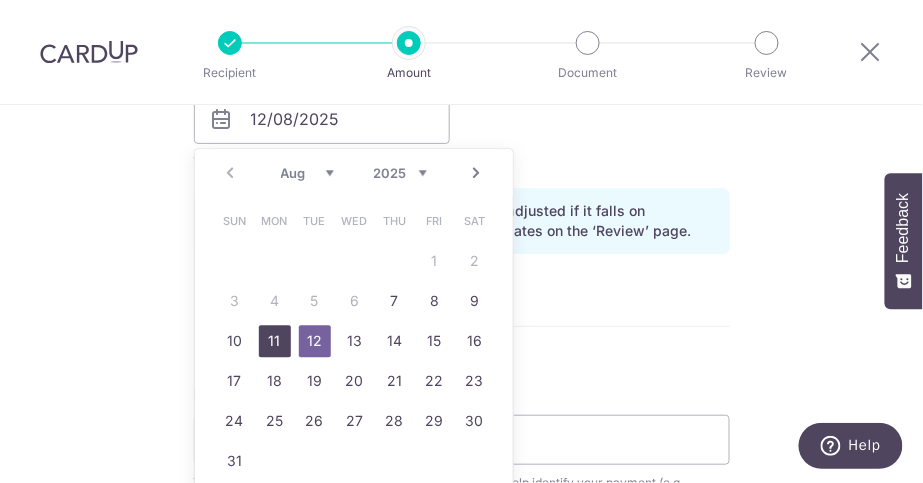 click on "11" at bounding box center (275, 341) 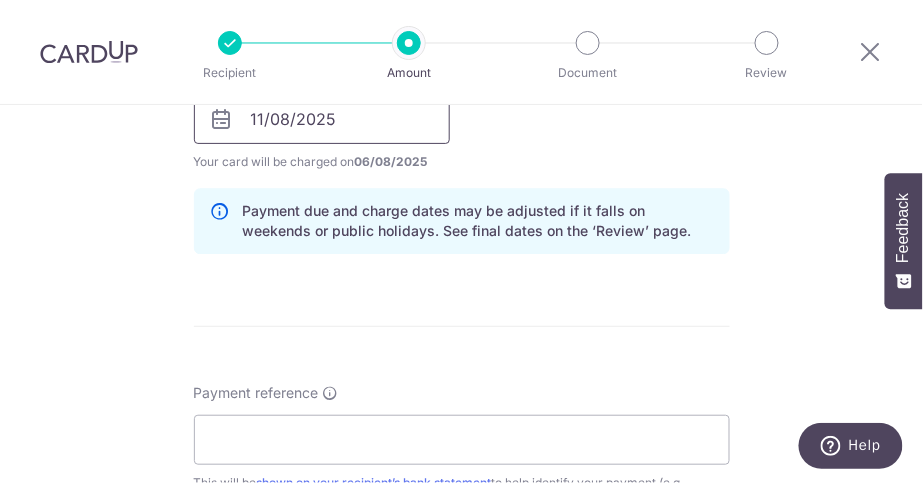 click on "11/08/2025" at bounding box center (322, 119) 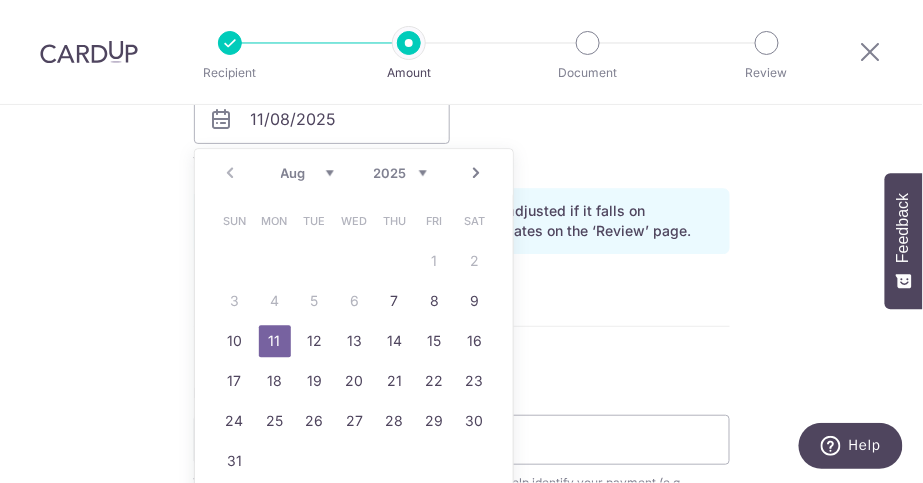 click on "Enter payment amount
SGD
573.30
573.30
GST
(optional)
SGD
0.00
0.00
Select Card
**** 5667
Add credit card
Your Cards
**** 5667
Secure 256-bit SSL
Text" at bounding box center (462, 173) 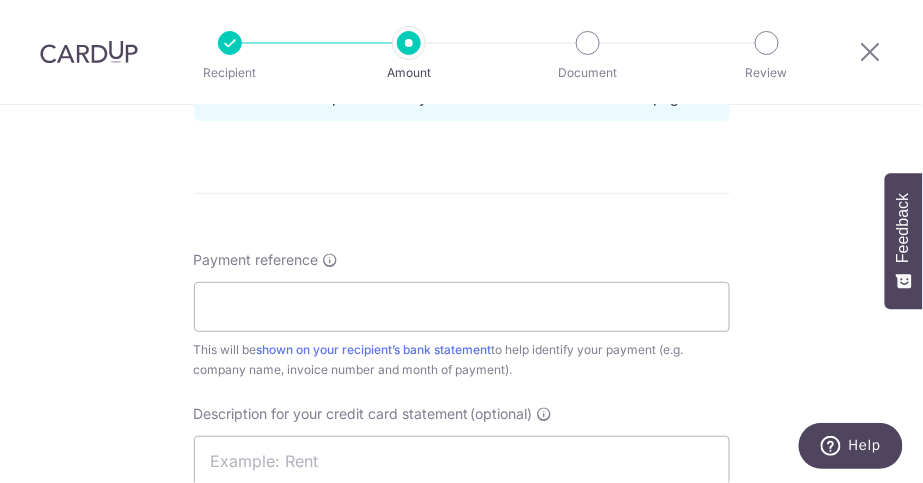 scroll, scrollTop: 1111, scrollLeft: 0, axis: vertical 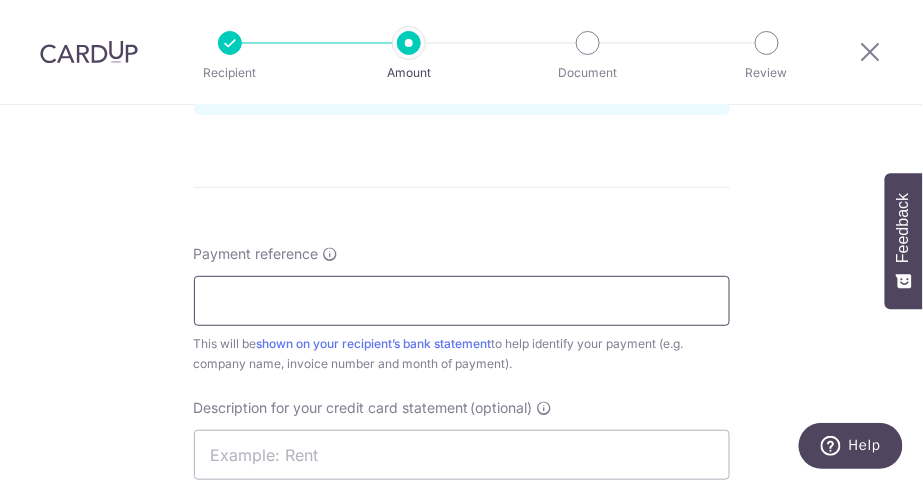 click on "Payment reference" at bounding box center (462, 301) 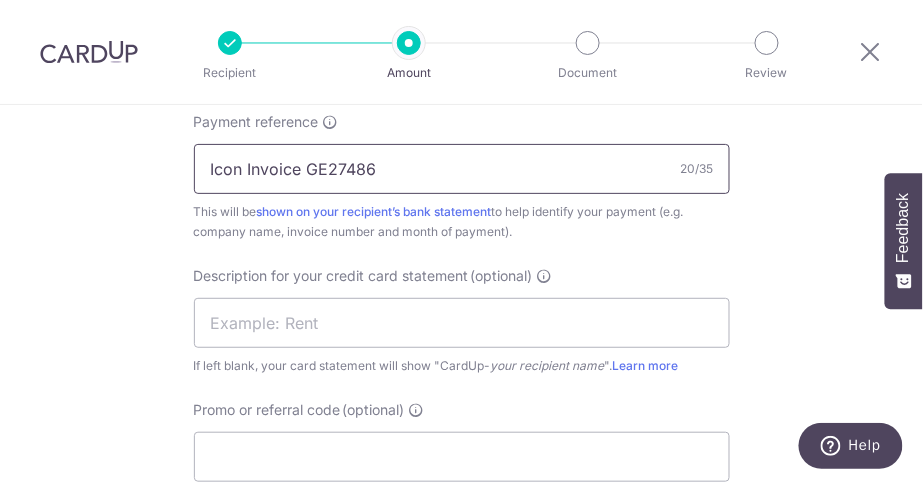 scroll, scrollTop: 1246, scrollLeft: 0, axis: vertical 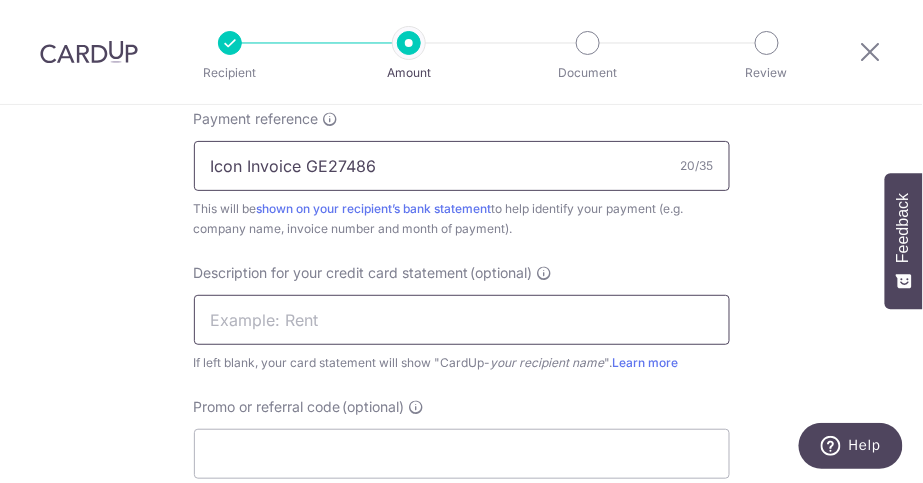 type on "Icon Invoice GE27486" 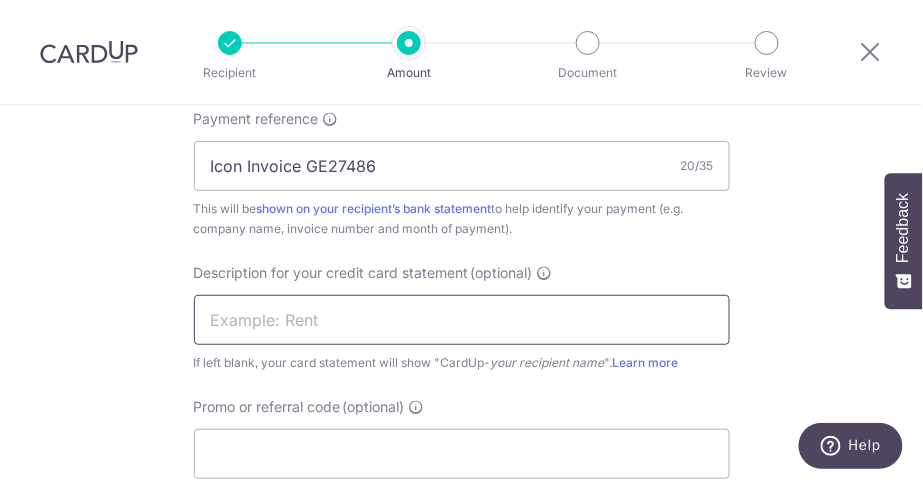 click at bounding box center (462, 320) 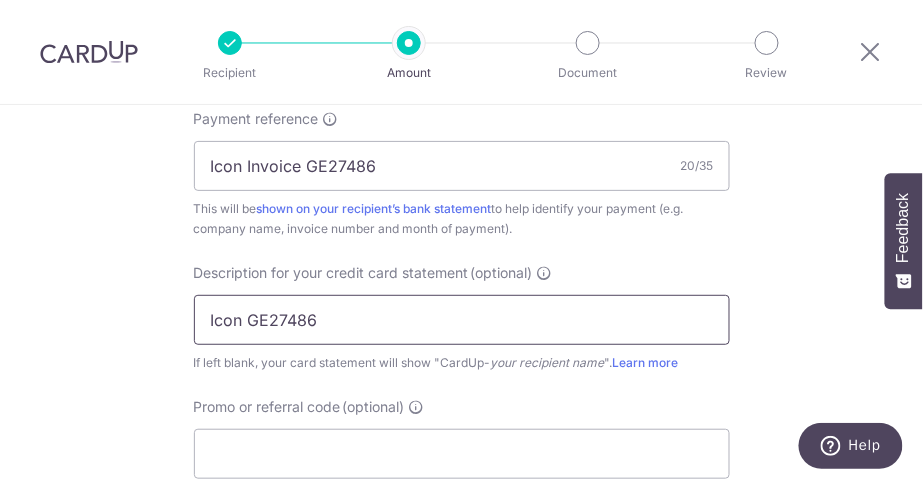 type on "Icon GE27486" 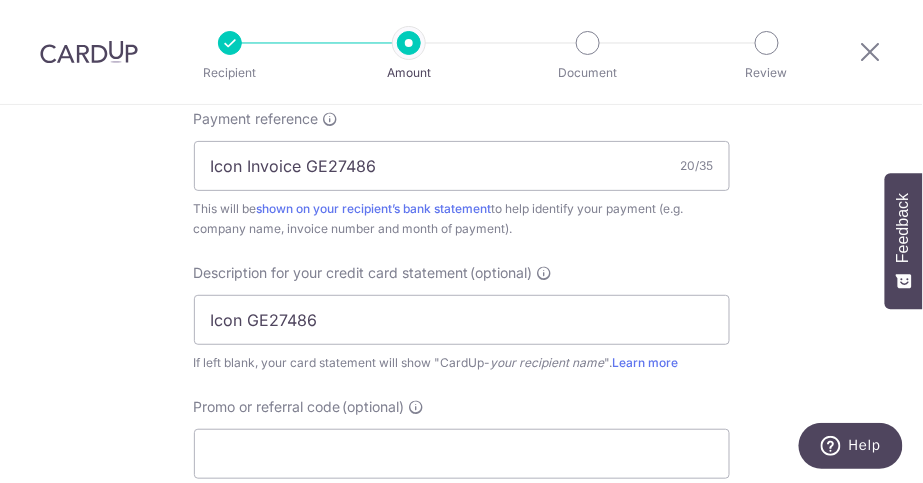 click on "Tell us more about your payment
Enter payment amount
SGD
573.30
573.30
GST
(optional)
SGD
0.00
0.00
Select Card
**** 5667
Add credit card
Your Cards
**** 5667
Secure 256-bit SSL" at bounding box center (461, -124) 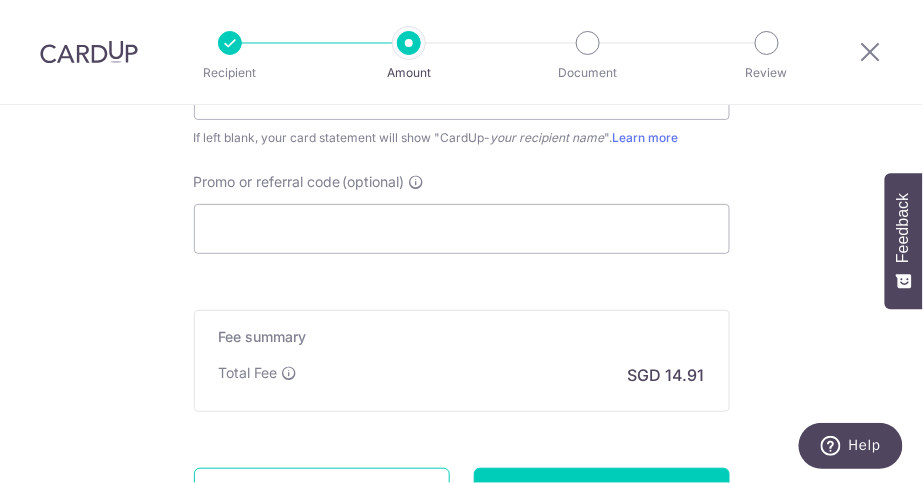 scroll, scrollTop: 1479, scrollLeft: 0, axis: vertical 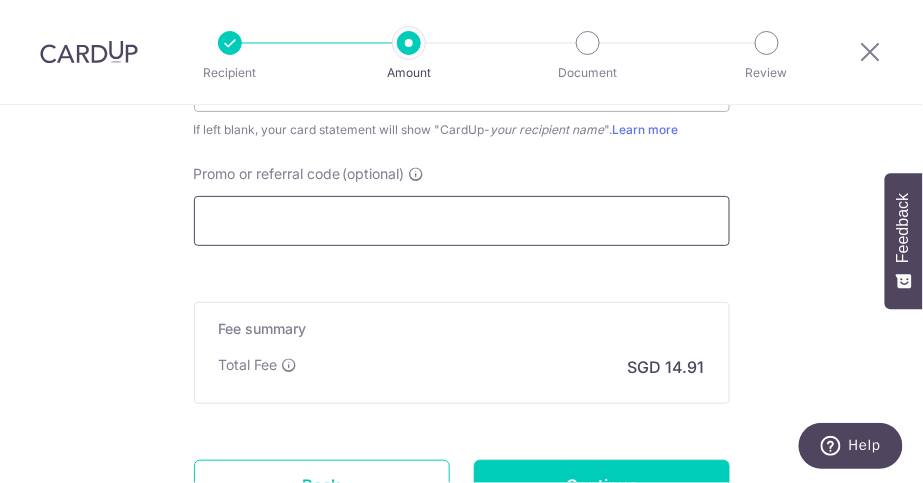 click on "Promo or referral code
(optional)" at bounding box center [462, 221] 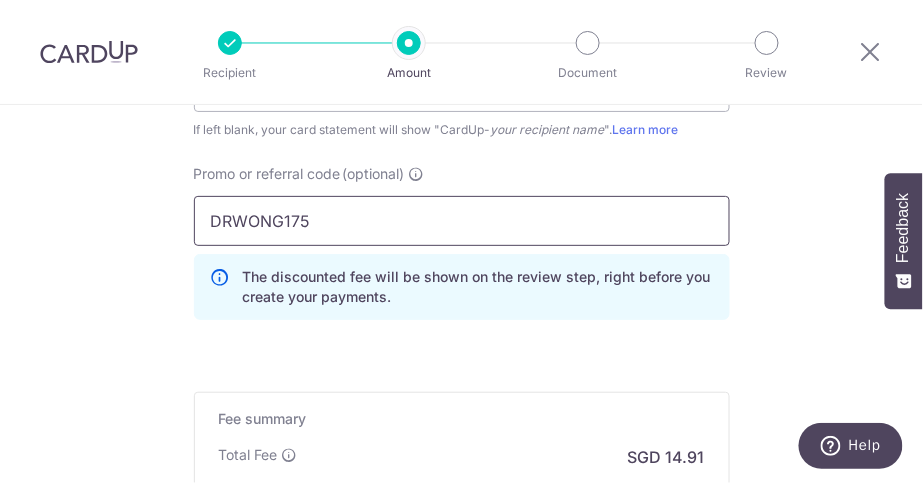 type on "DRWONG175" 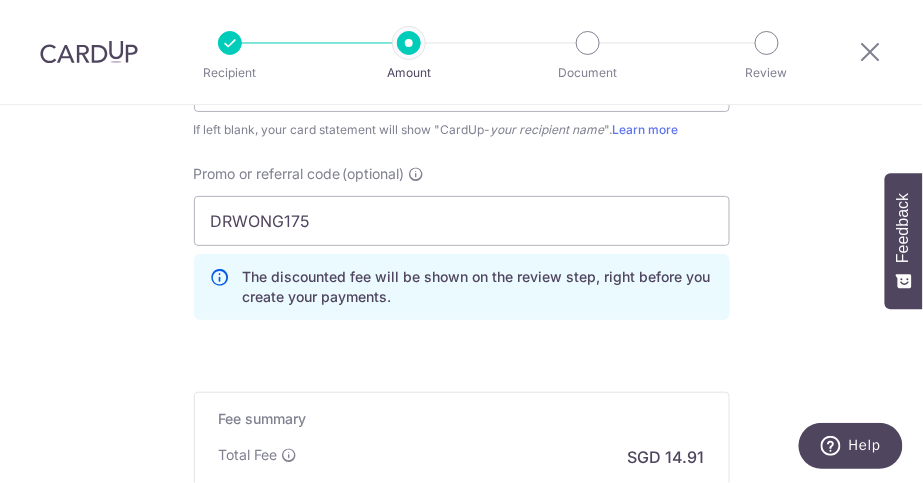 click on "Tell us more about your payment
Enter payment amount
SGD
573.30
573.30
GST
(optional)
SGD
0.00
0.00
Select Card
**** 5667
Add credit card
Your Cards
**** 5667
Secure 256-bit SSL" at bounding box center (461, -312) 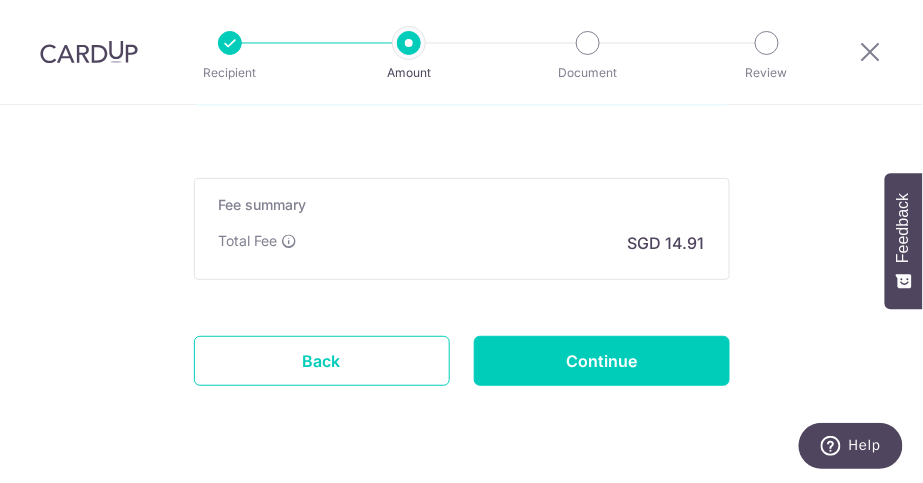 scroll, scrollTop: 1696, scrollLeft: 0, axis: vertical 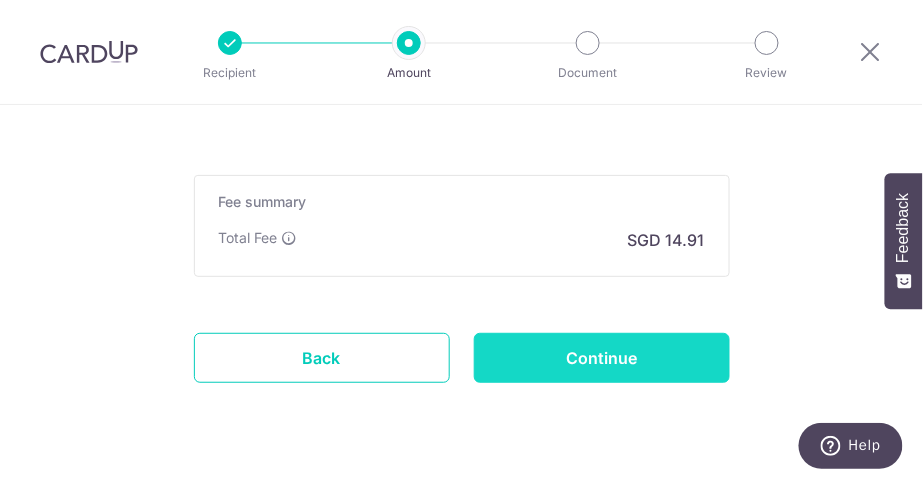 click on "Continue" at bounding box center (602, 358) 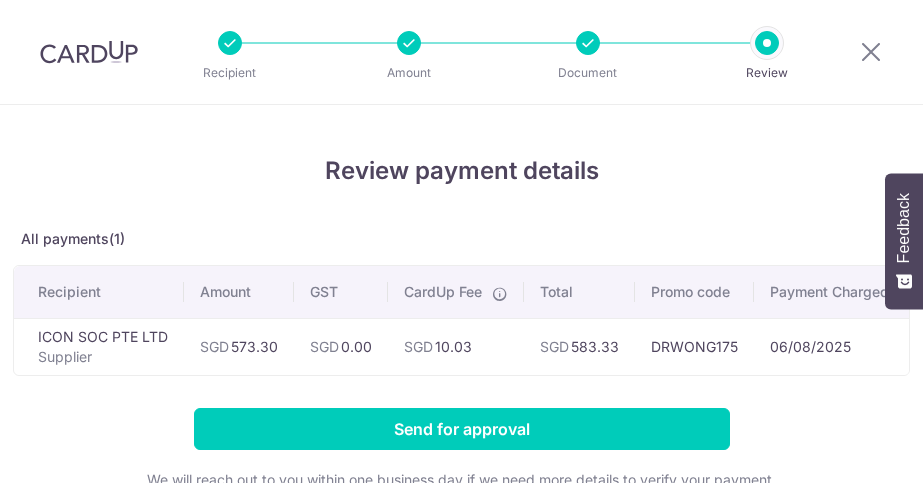 scroll, scrollTop: 0, scrollLeft: 0, axis: both 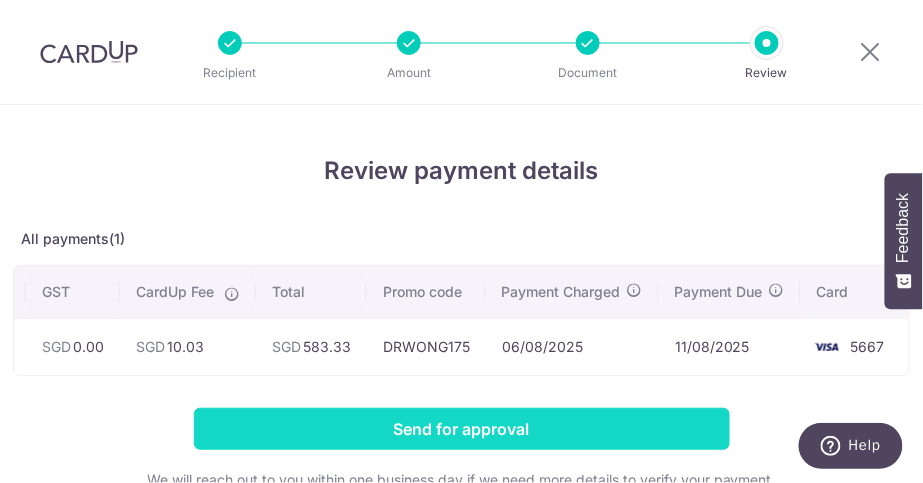 click on "Send for approval" at bounding box center (462, 429) 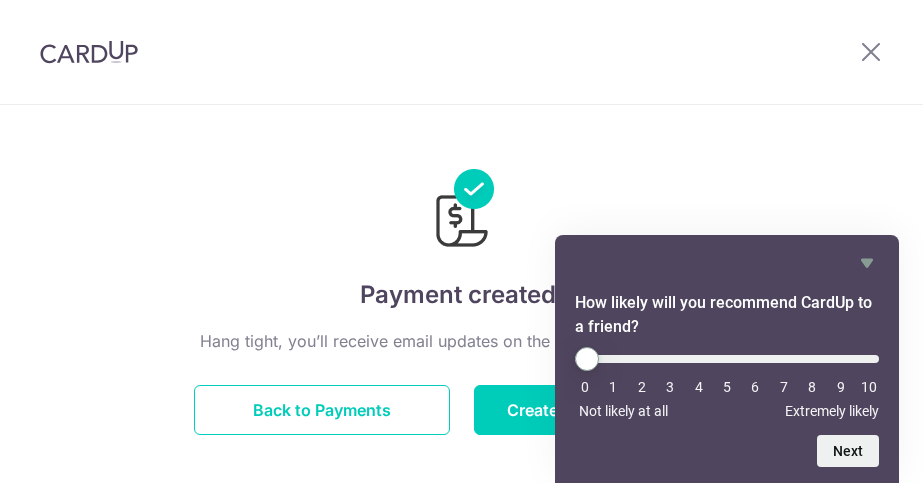 scroll, scrollTop: 0, scrollLeft: 0, axis: both 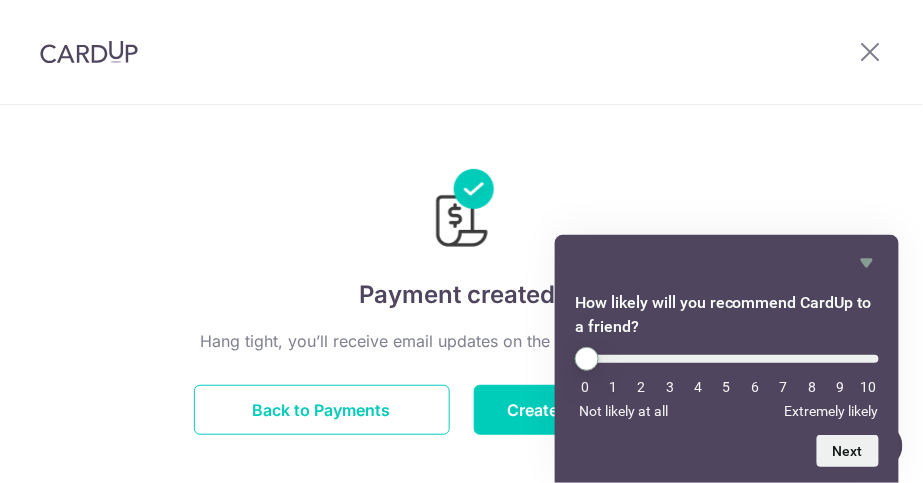click on "Payment created!
Back to Payments
Create Another Payment
Want to save more?
Invite your friends and save on next your payment
My Referral Code
[REFERRAL CODE]
Copy Code
Copied
Facebook
Twitter
WhatsApp
Email" at bounding box center (461, 643) 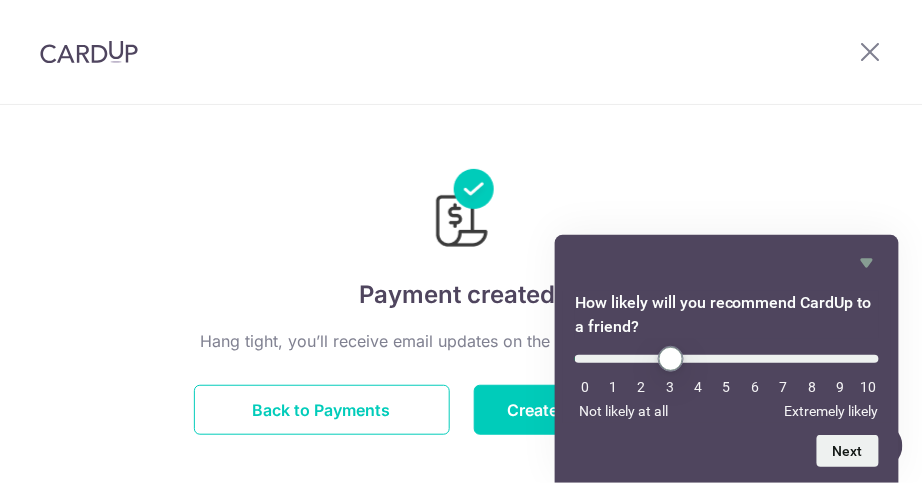 type on "3" 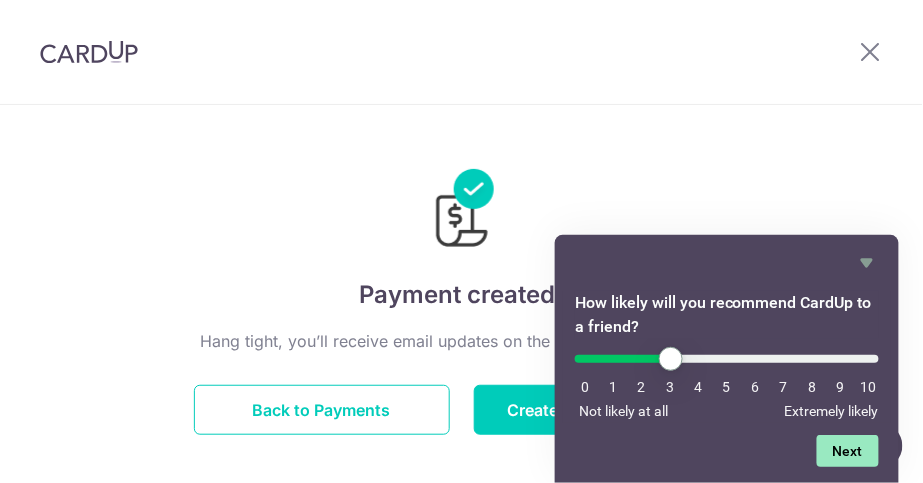 click on "Next" at bounding box center (848, 451) 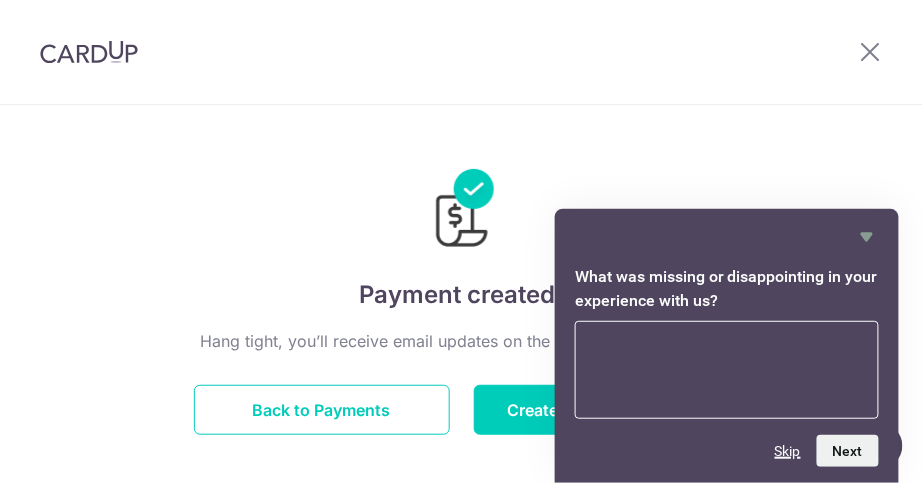 click on "Skip" at bounding box center [788, 451] 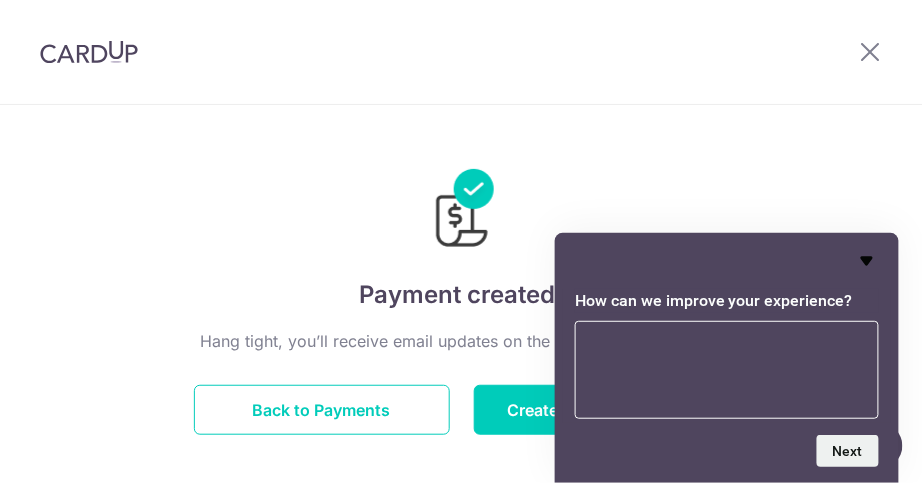 click 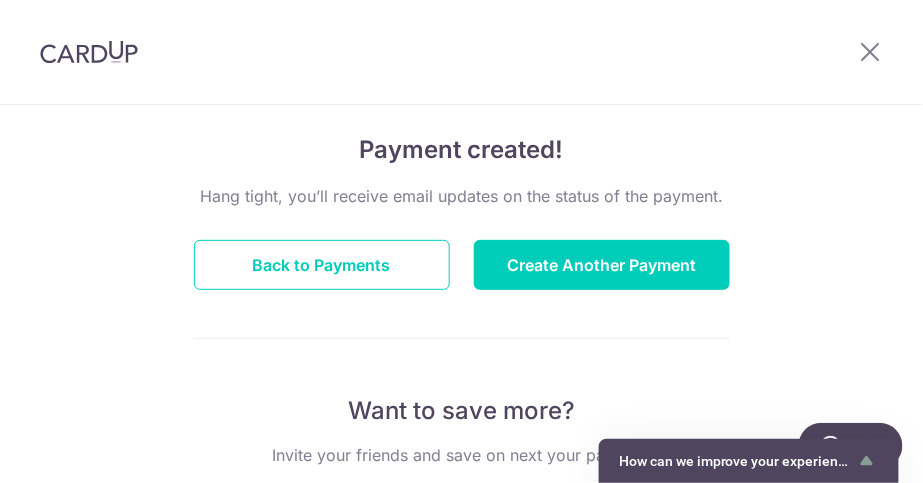 scroll, scrollTop: 130, scrollLeft: 0, axis: vertical 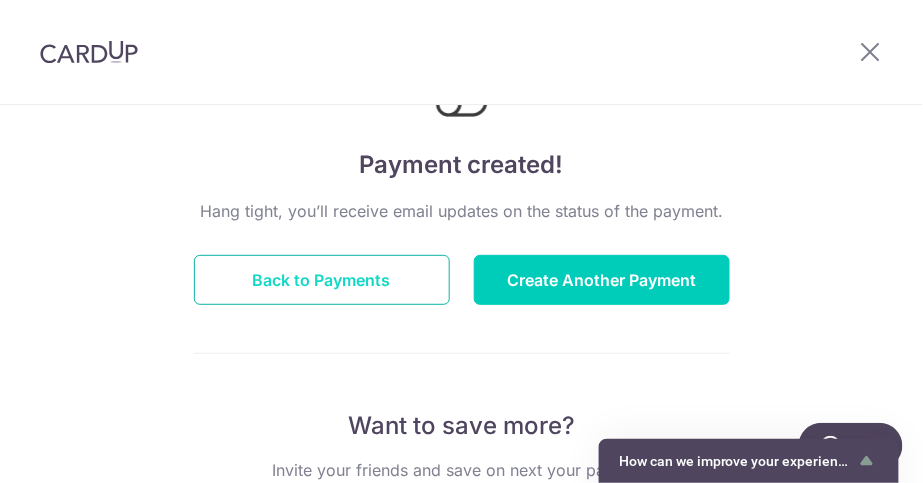 click on "Back to Payments" at bounding box center [322, 280] 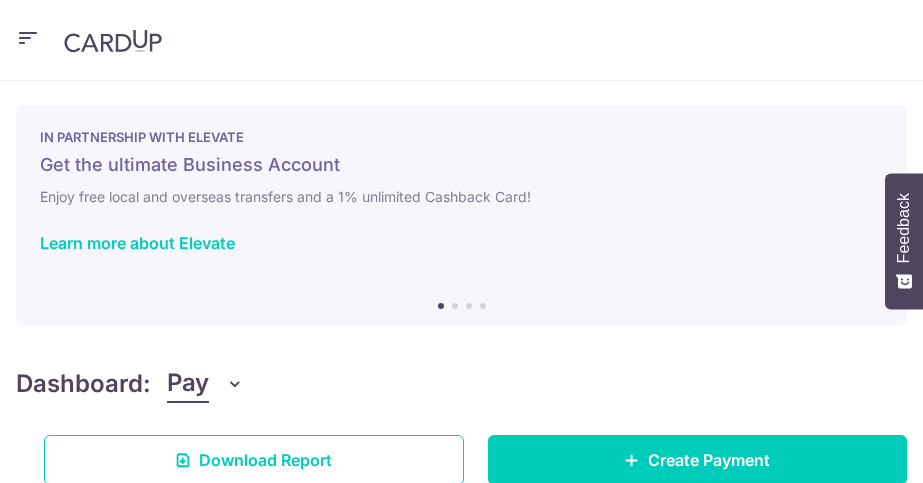 scroll, scrollTop: 0, scrollLeft: 0, axis: both 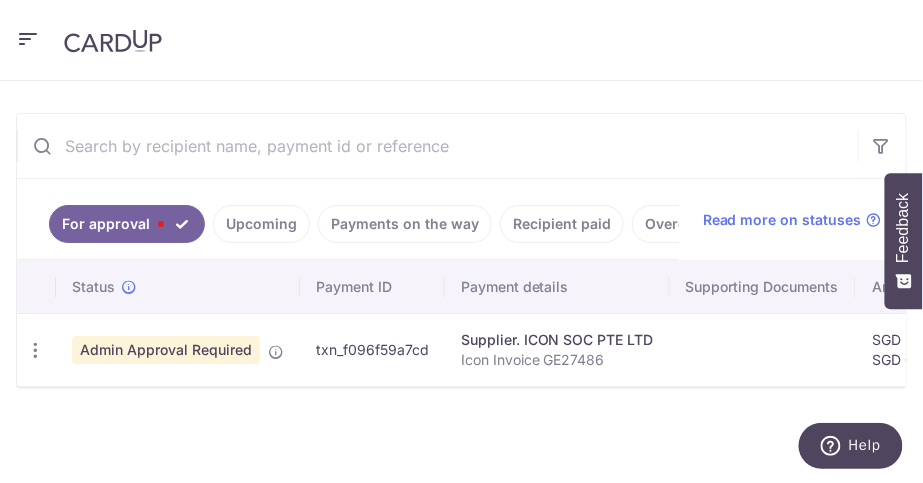 click at bounding box center [28, 38] 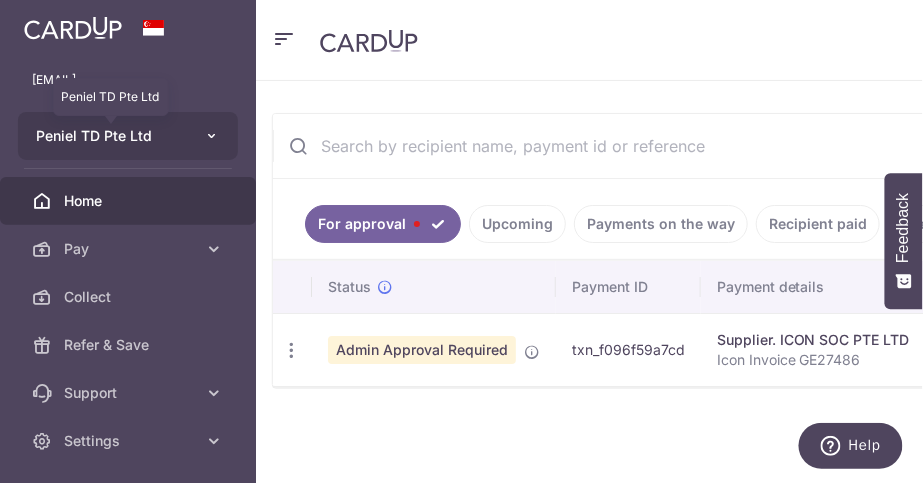 click on "Peniel TD Pte Ltd" at bounding box center [110, 136] 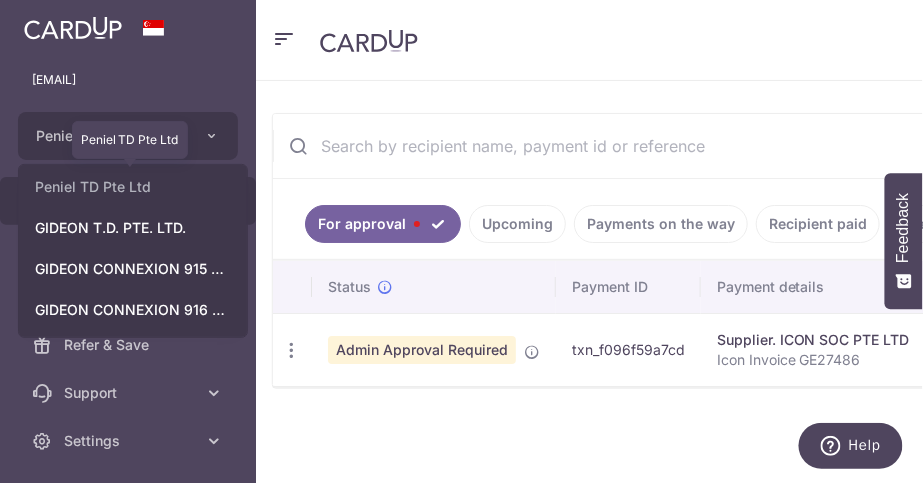 click on "Peniel TD Pte Ltd" at bounding box center (133, 187) 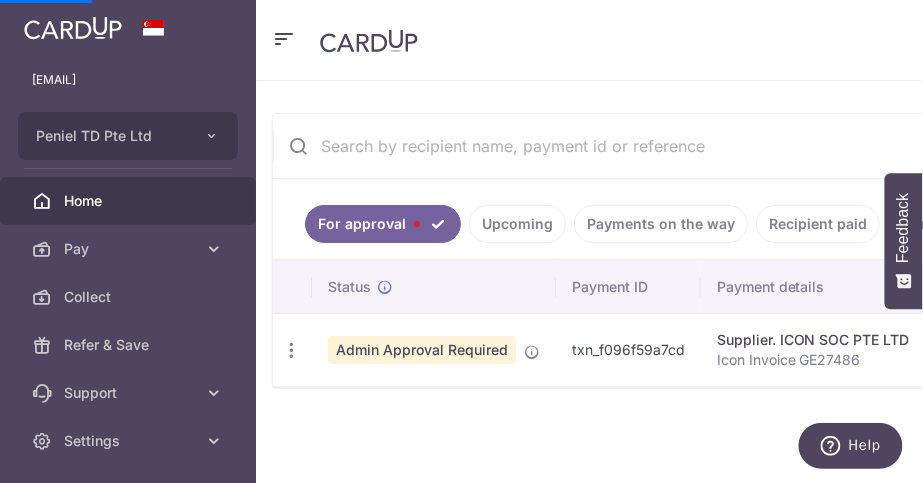 click on "Home" at bounding box center (130, 201) 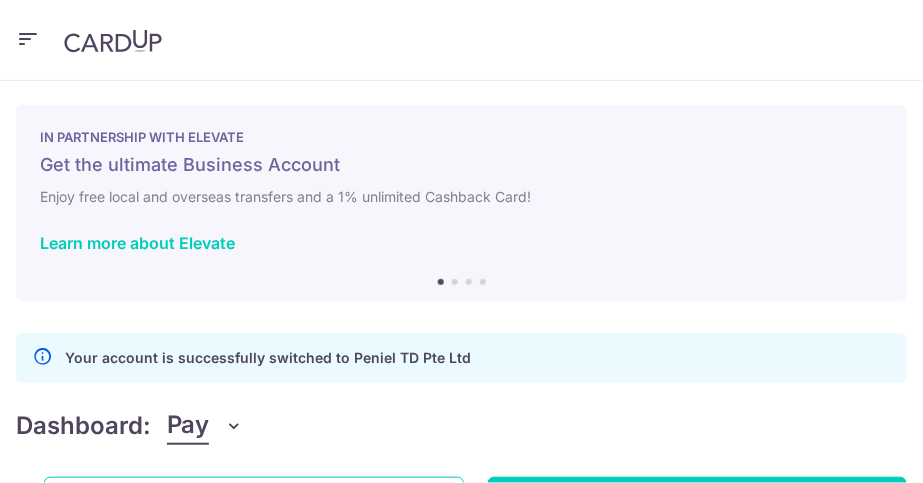 scroll, scrollTop: 0, scrollLeft: 0, axis: both 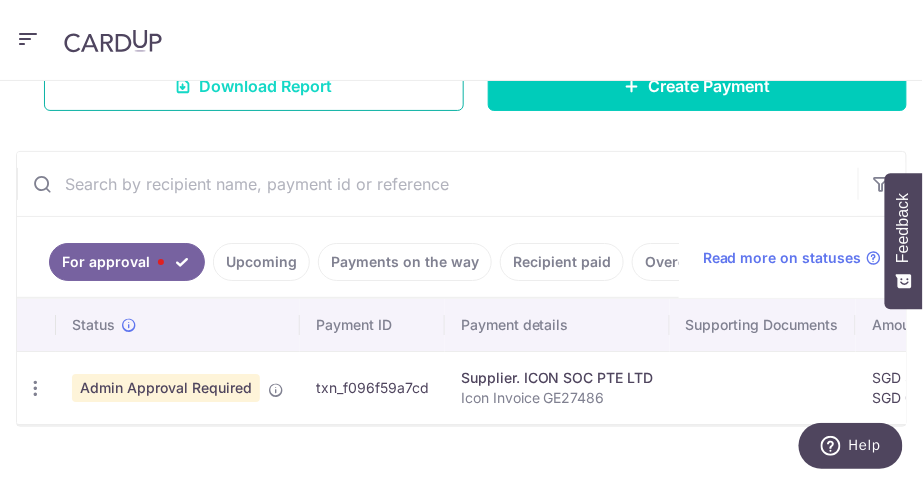 click on "Download Report" at bounding box center (254, 86) 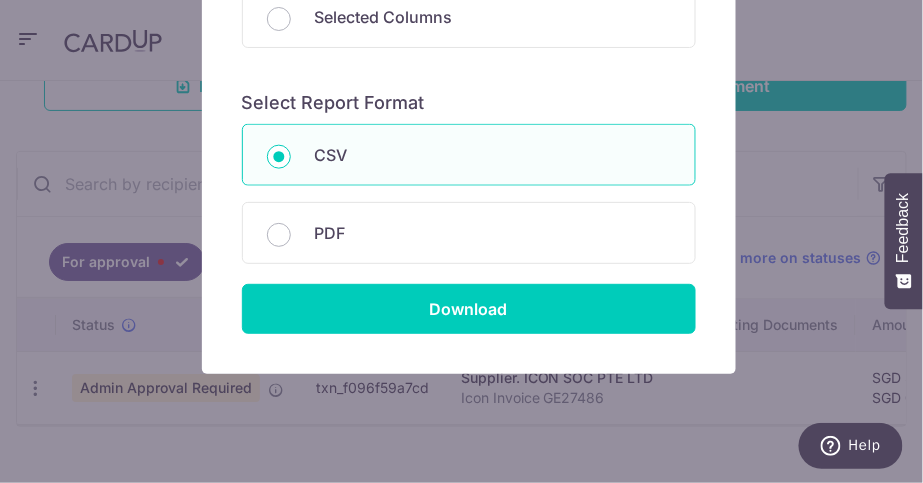 scroll, scrollTop: 379, scrollLeft: 0, axis: vertical 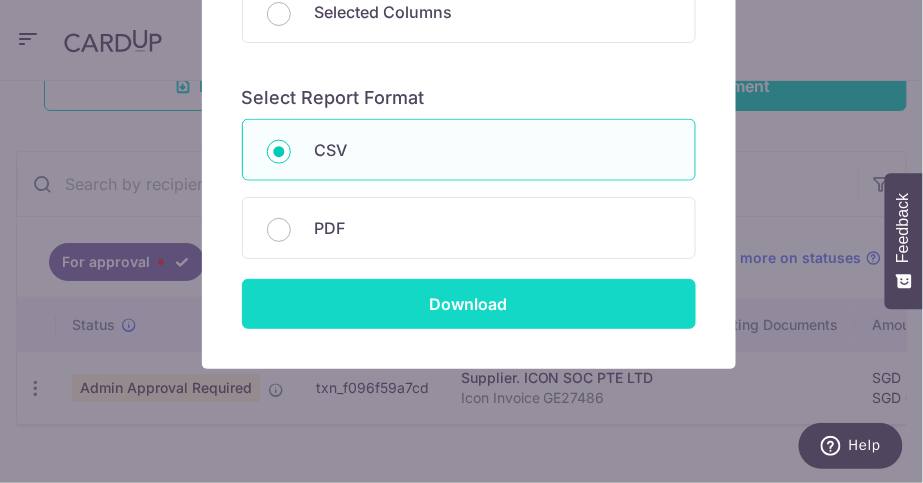 click on "Download" at bounding box center (469, 304) 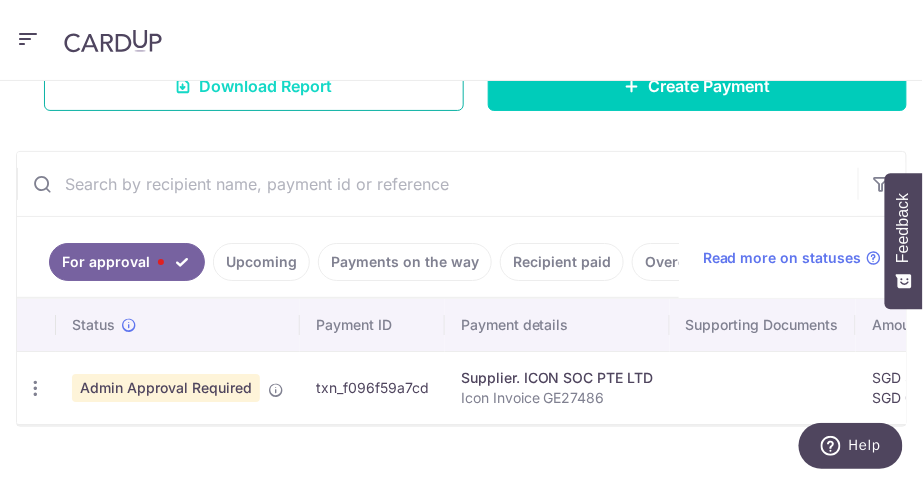 click on "Download Report" at bounding box center (265, 86) 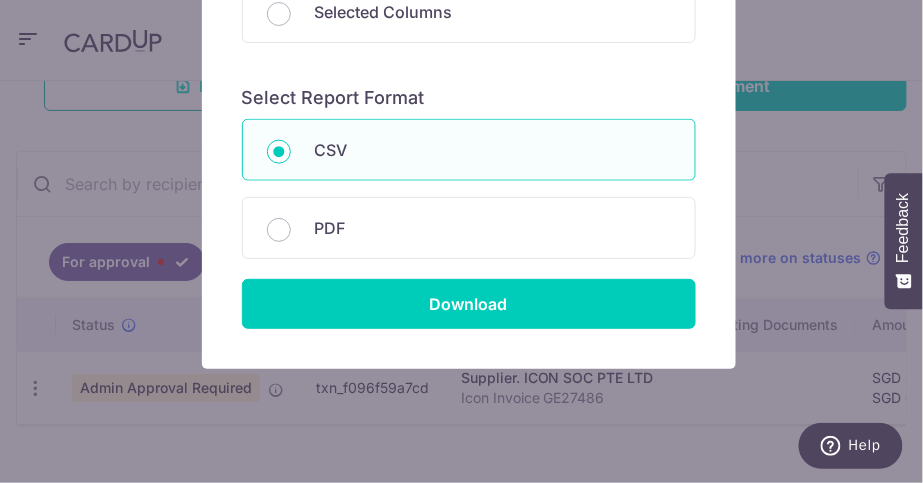 scroll, scrollTop: 0, scrollLeft: 0, axis: both 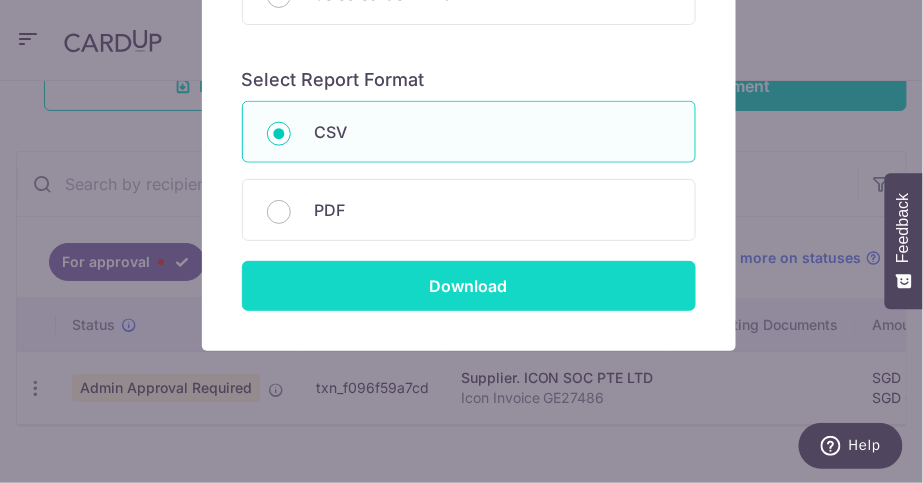 click on "Download" at bounding box center [469, 286] 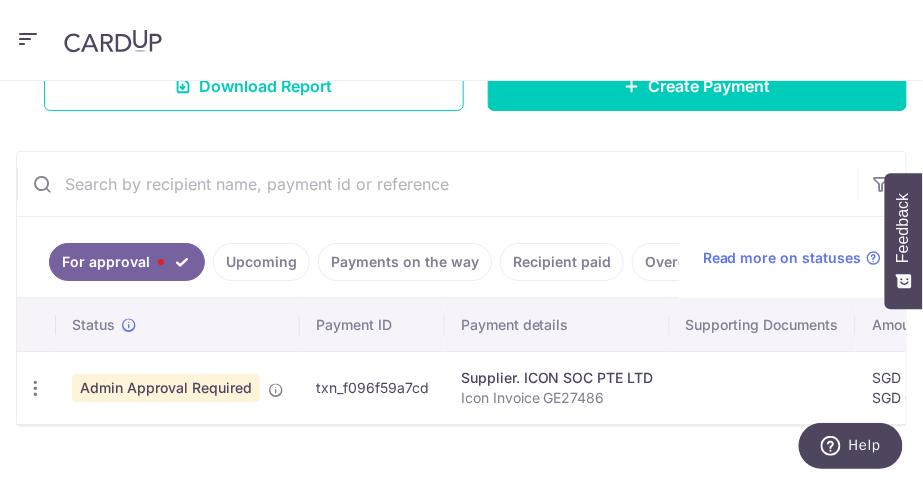 click at bounding box center (28, 38) 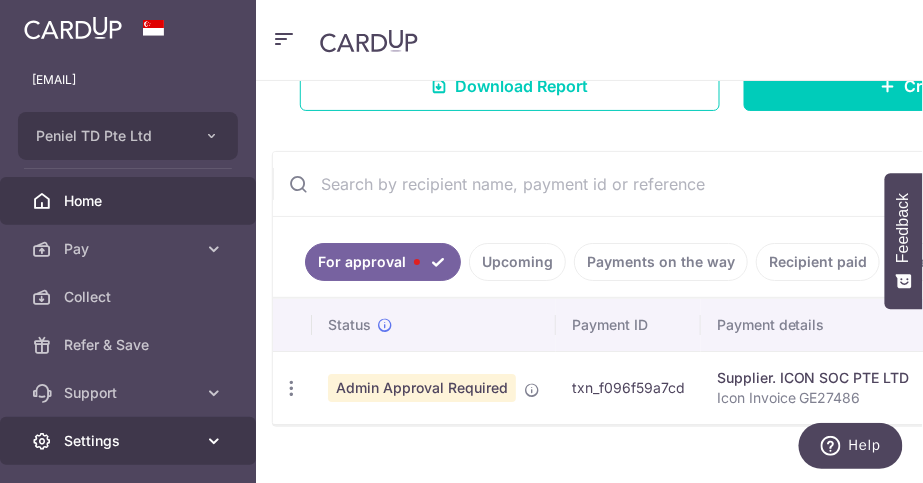click on "Settings" at bounding box center [130, 441] 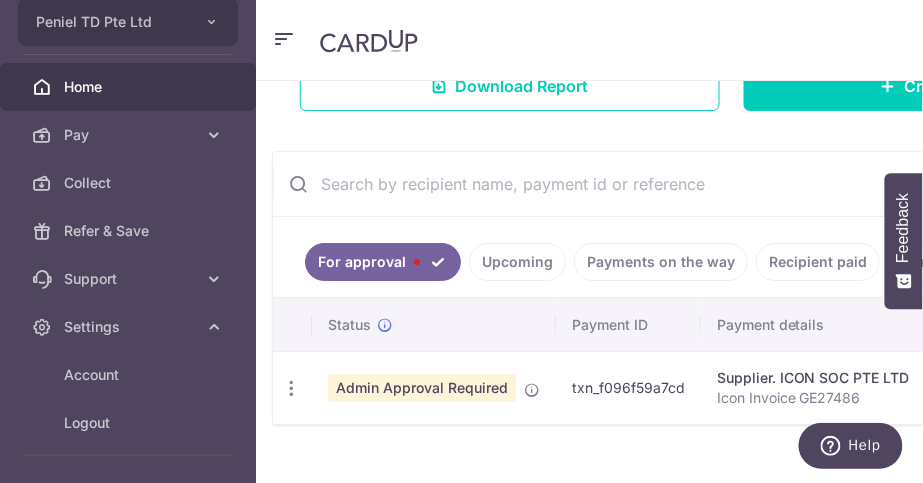 scroll, scrollTop: 157, scrollLeft: 0, axis: vertical 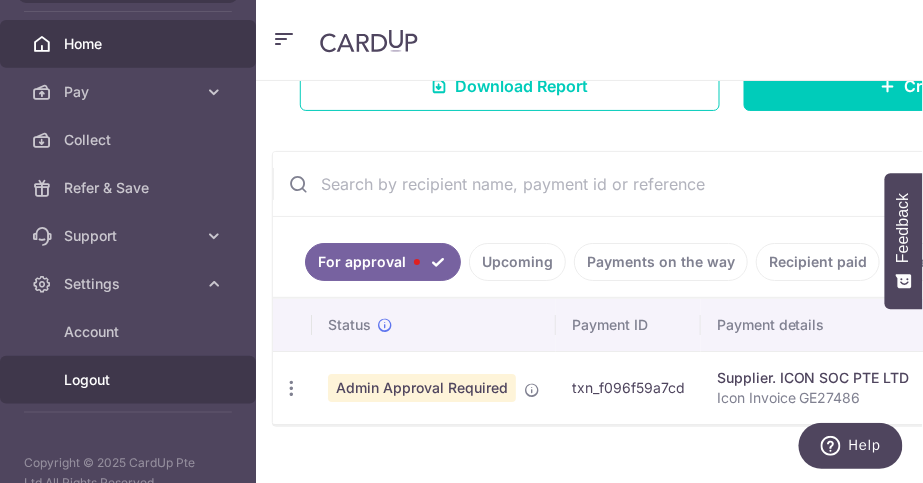 click on "Logout" at bounding box center [130, 380] 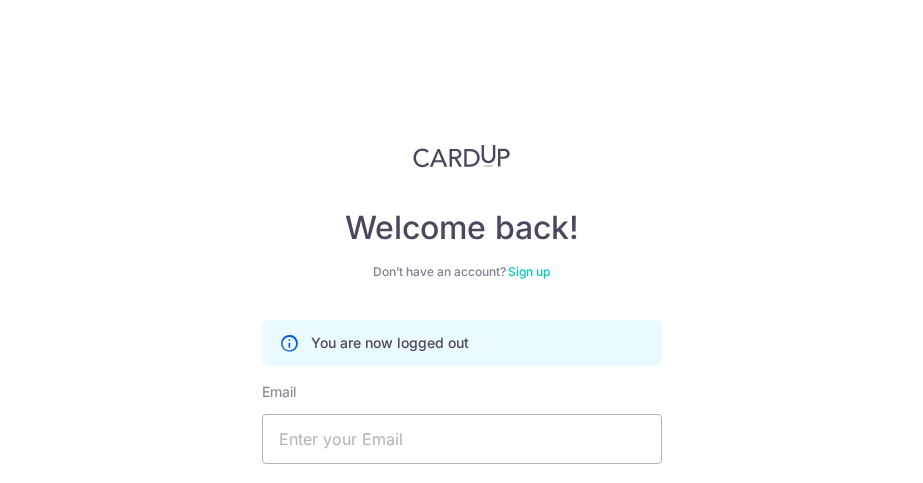 scroll, scrollTop: 0, scrollLeft: 0, axis: both 